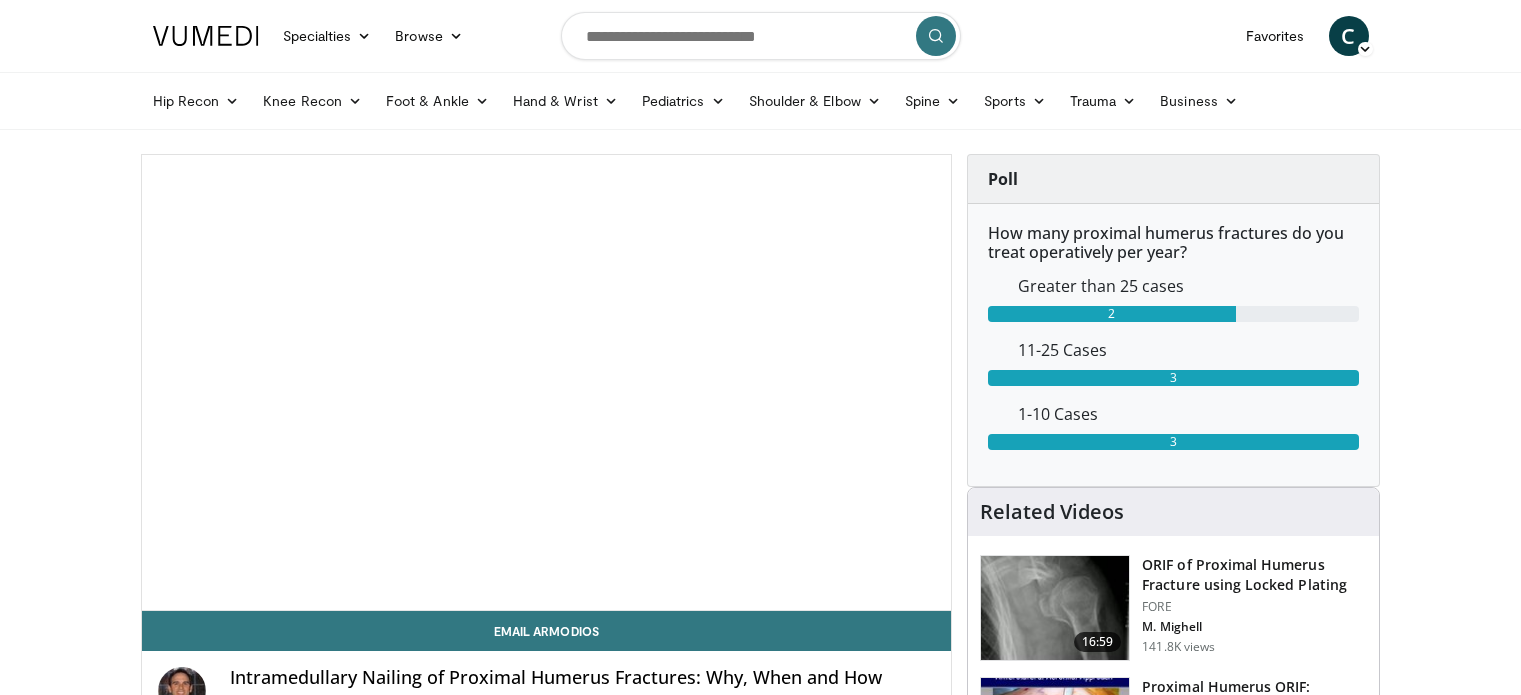 scroll, scrollTop: 20, scrollLeft: 0, axis: vertical 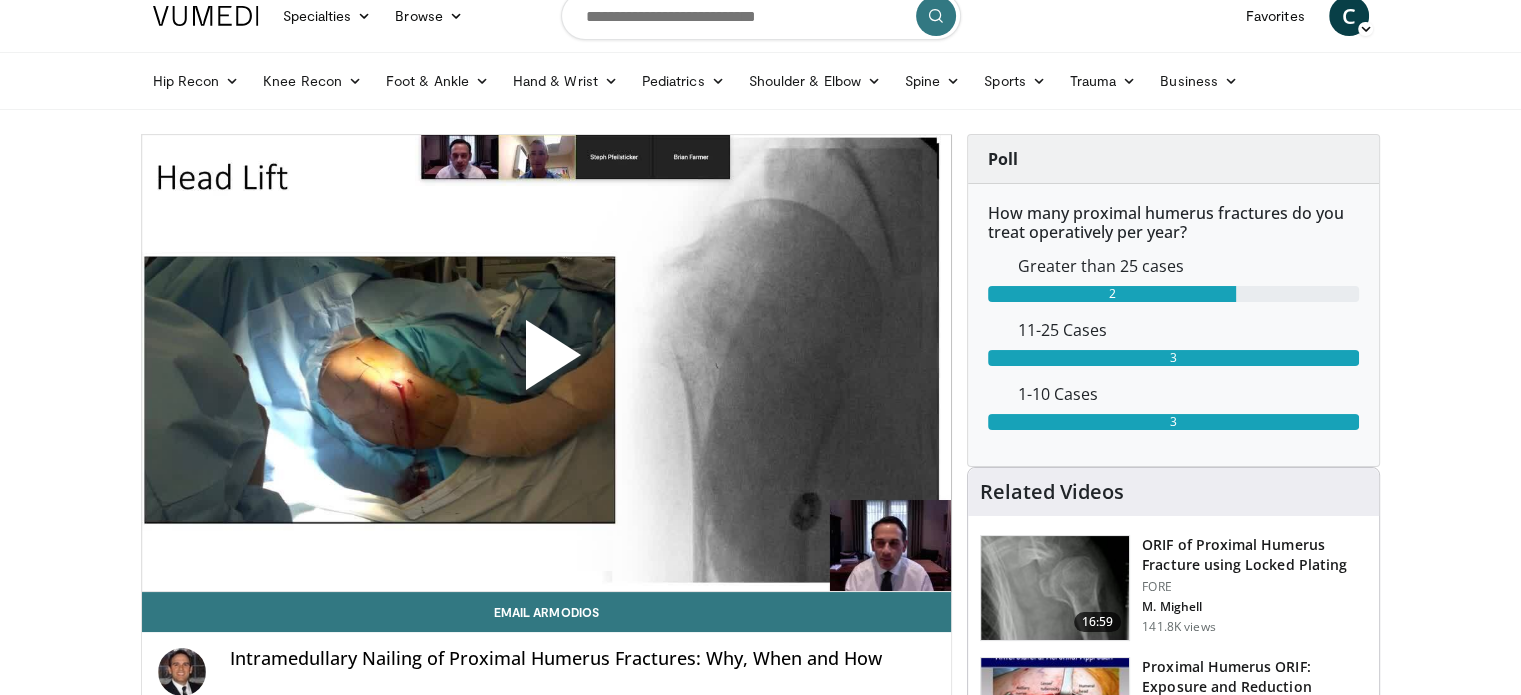 click on "Specialties
Adult & Family Medicine
Allergy, Asthma, Immunology
Anesthesiology
Cardiology
Dental
Dermatology
Endocrinology
Gastroenterology & Hepatology
General Surgery
Hematology & Oncology
Infectious Disease
Nephrology
Neurology
Neurosurgery
Obstetrics & Gynecology
Ophthalmology
Oral Maxillofacial
Orthopaedics
Otolaryngology
Pediatrics
Plastic Surgery
Podiatry
Psychiatry
Pulmonology
Radiation Oncology
Radiology
Rheumatology
Urology" at bounding box center [760, 1642] 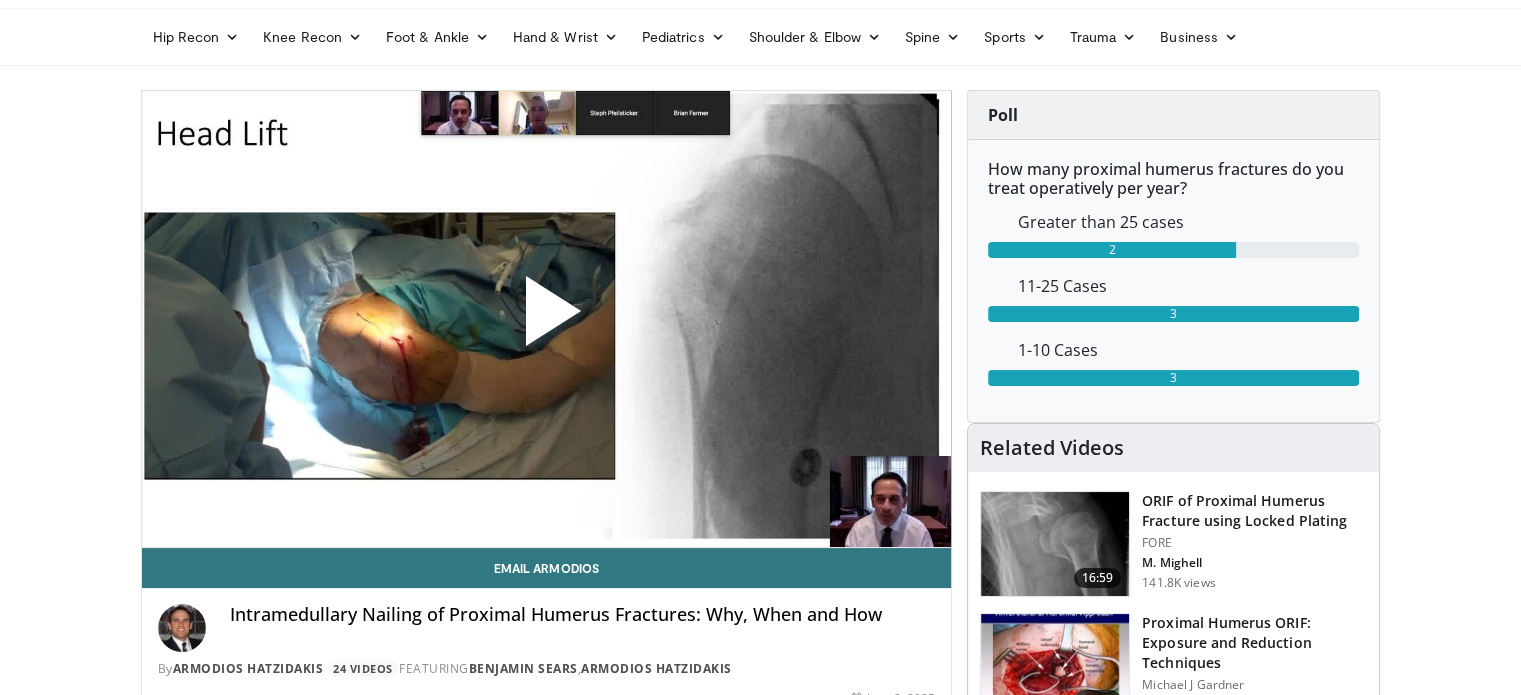 click at bounding box center (546, 319) 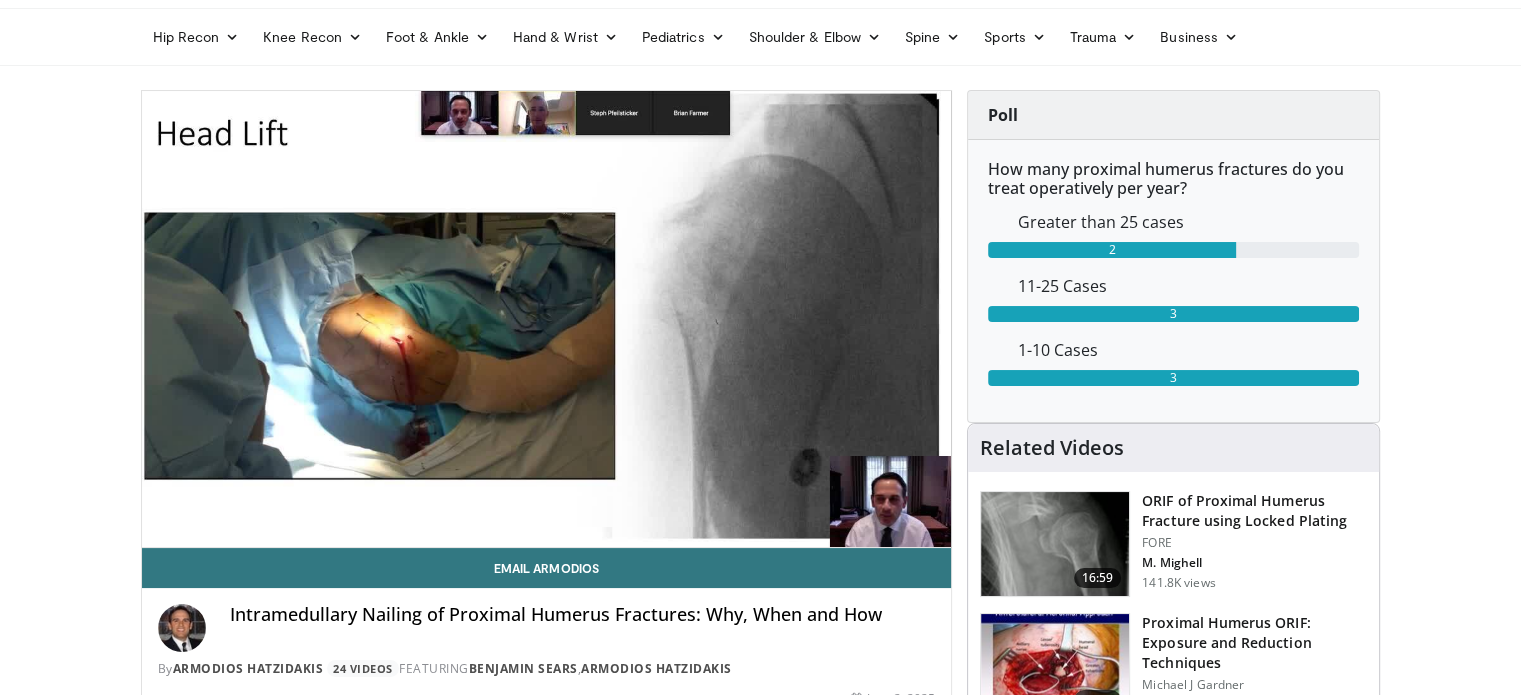 click at bounding box center (546, 319) 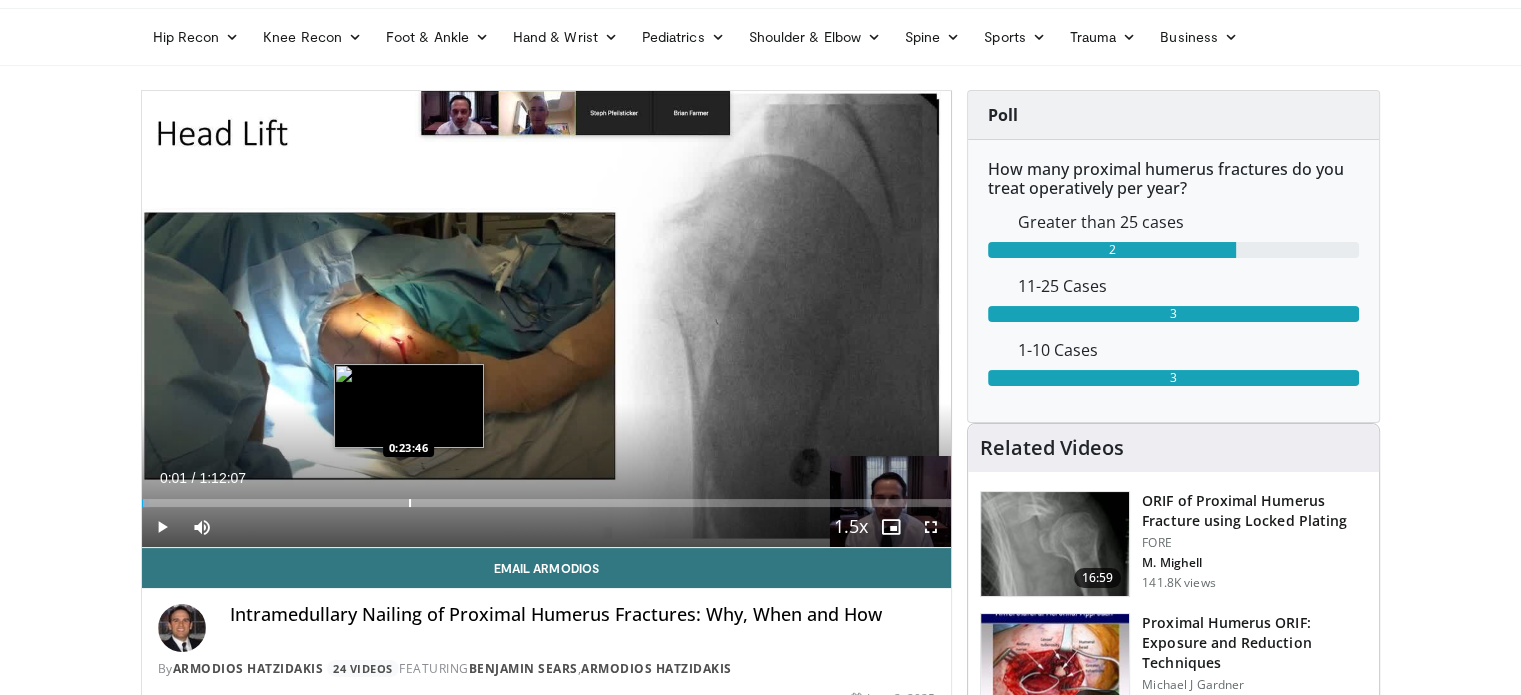 click at bounding box center (410, 503) 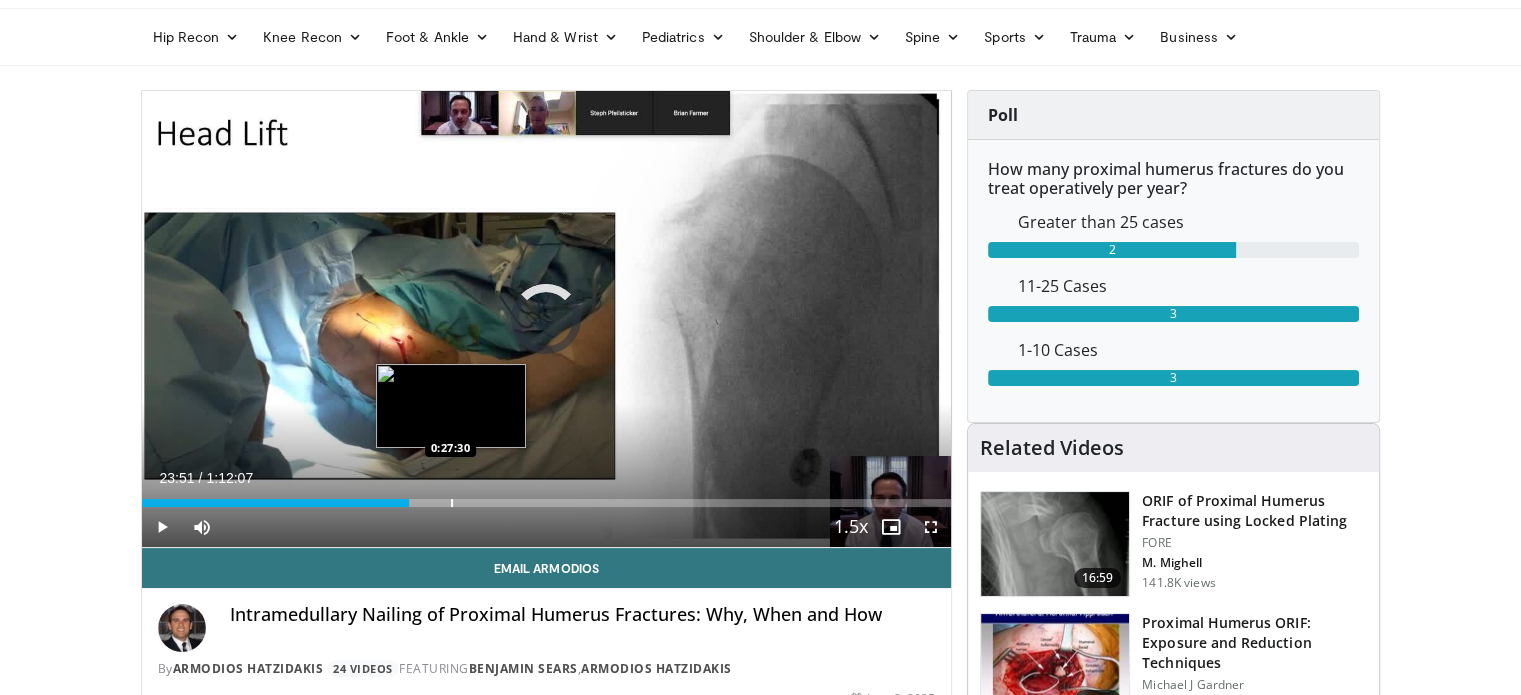 click at bounding box center (452, 503) 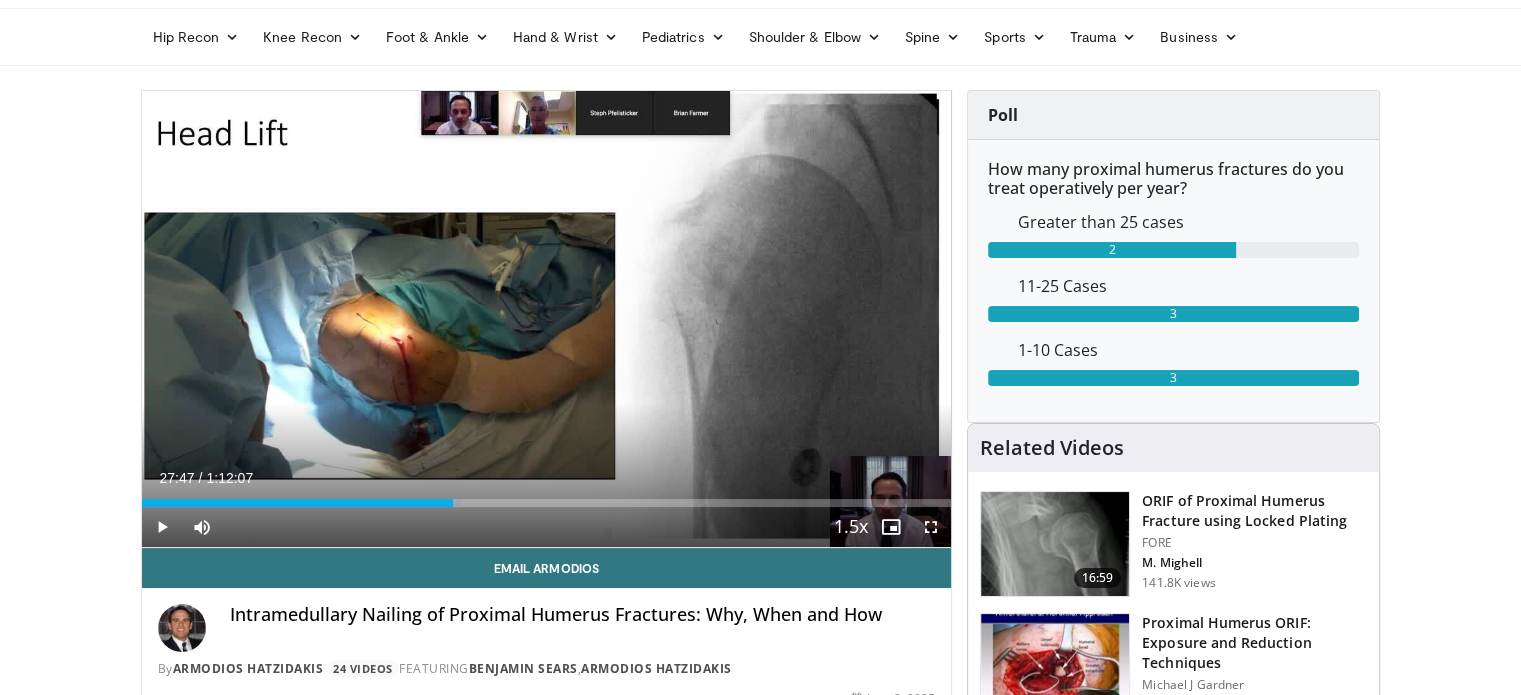 click on "Current Time  27:47 / Duration  1:12:07 Play Skip Backward Skip Forward Mute Loaded :  39.55% 0:27:47 0:31:04 Stream Type  LIVE Seek to live, currently behind live LIVE   1.5x Playback Rate 0.5x 0.75x 1x 1.25x 1.5x , selected 1.75x 2x Chapters Chapters Descriptions descriptions off , selected Captions captions settings , opens captions settings dialog captions off , selected Audio Track en (Main) , selected Fullscreen Enable picture-in-picture mode" at bounding box center [547, 527] 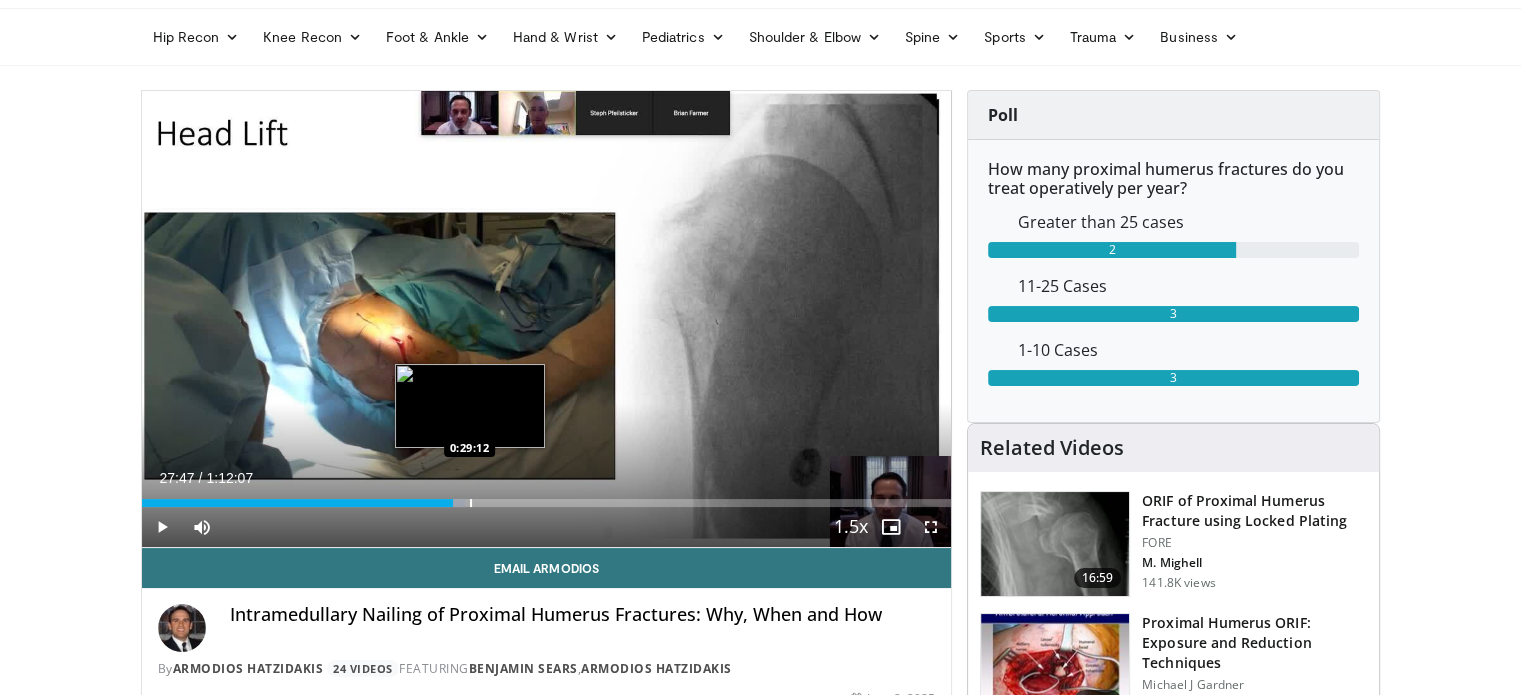 click on "Loaded :  39.91% 0:27:47 0:29:12" at bounding box center (547, 497) 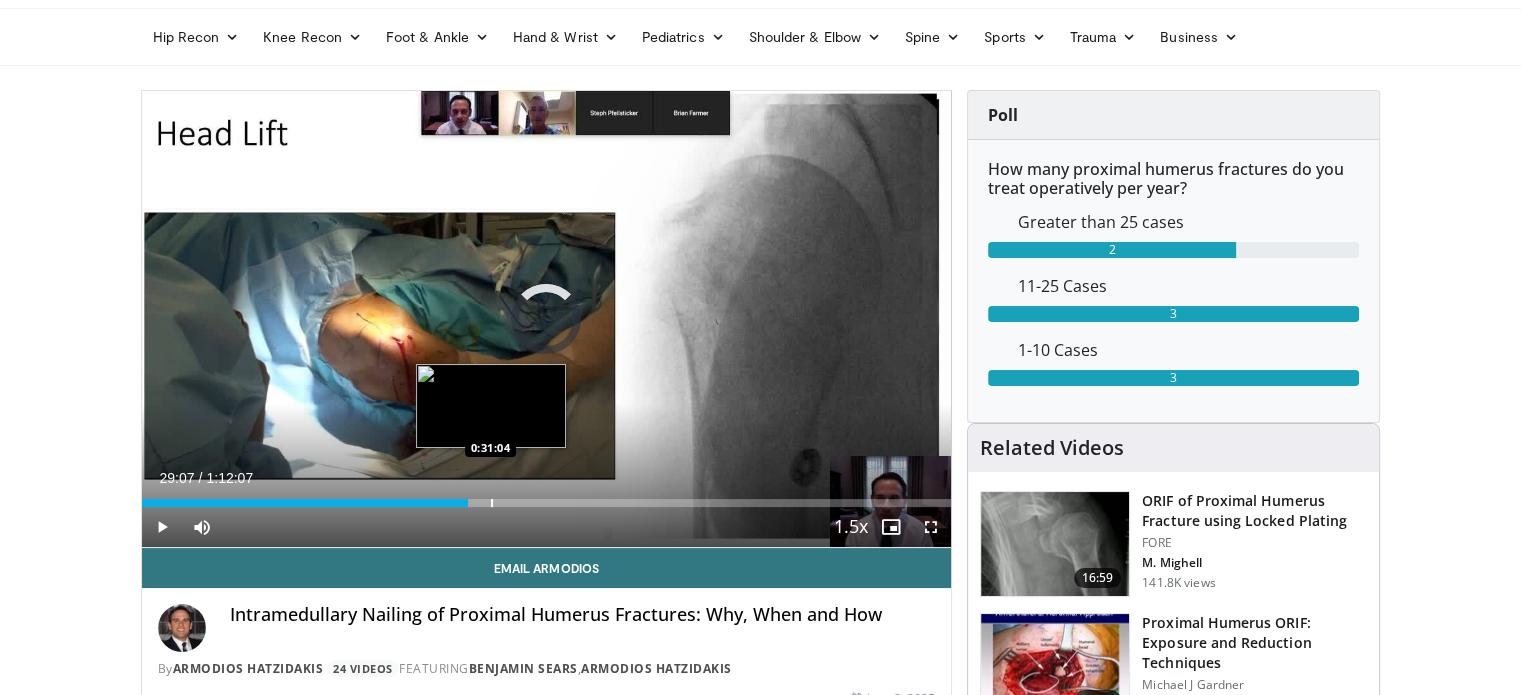 click on "Loaded :  0.00% 0:29:07 0:31:04" at bounding box center (547, 497) 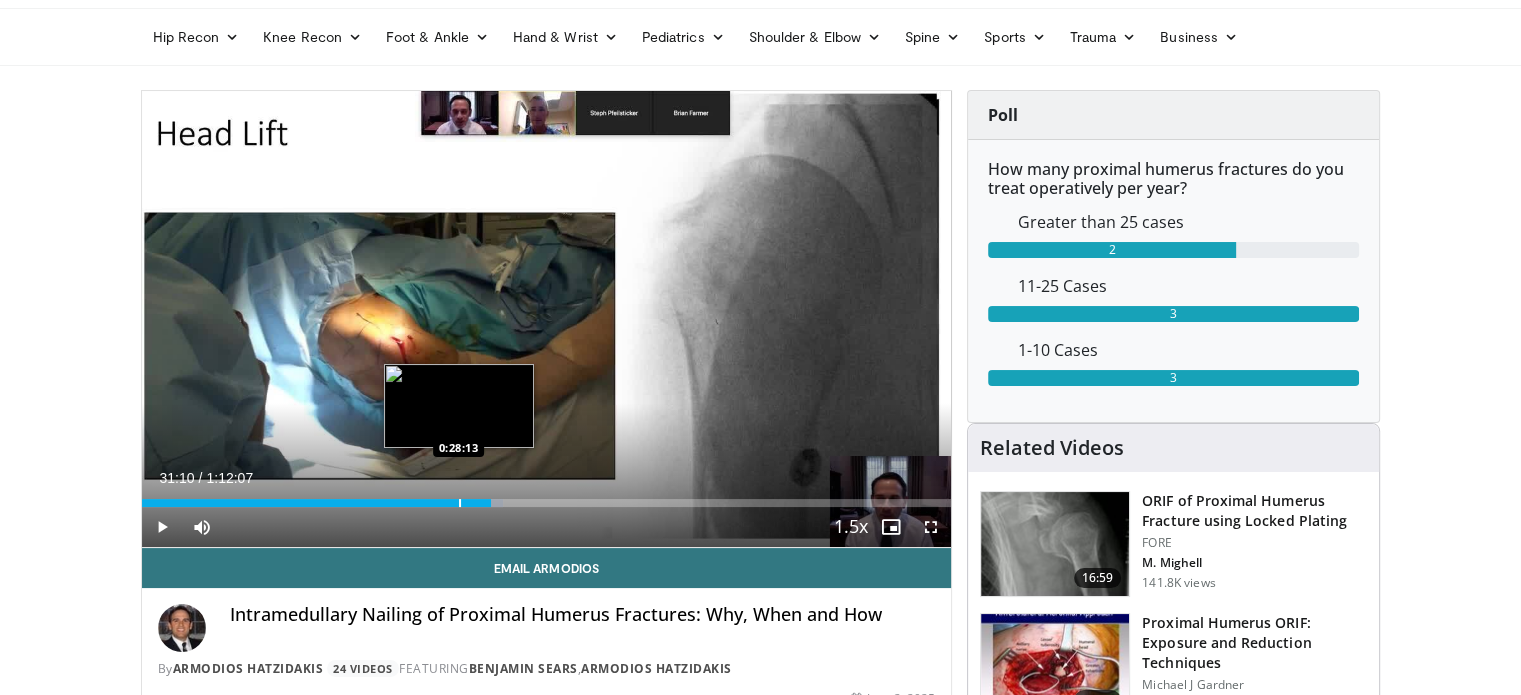 click at bounding box center [460, 503] 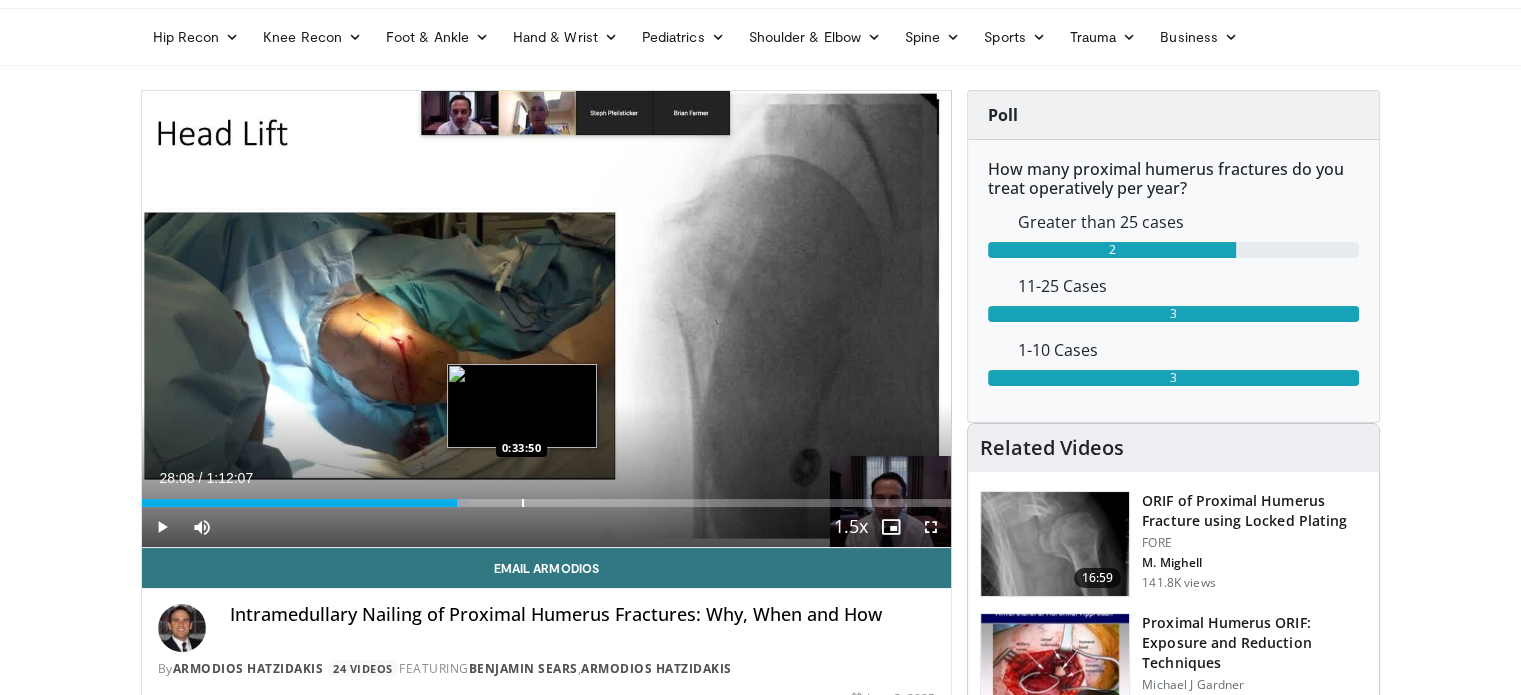 click at bounding box center (523, 503) 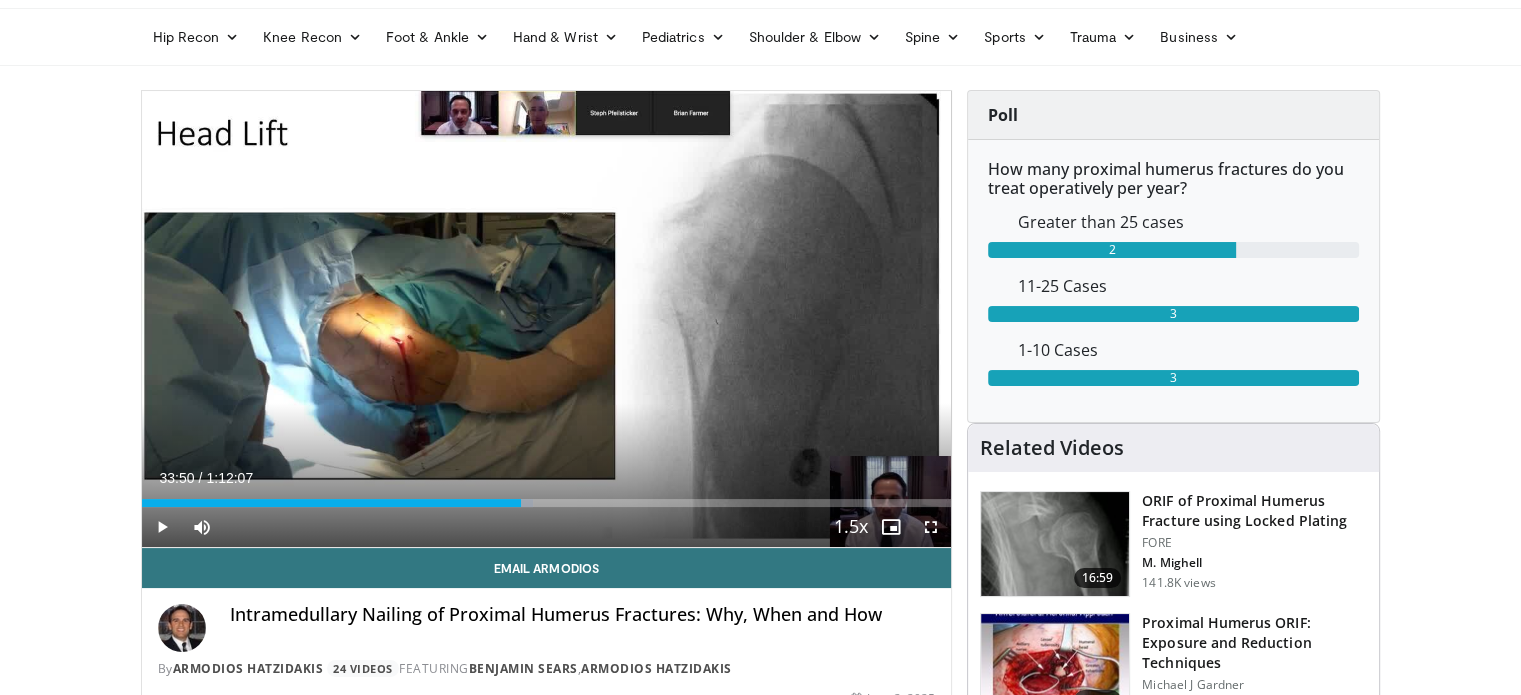 click on "Current Time  33:50 / Duration  1:12:07 Play Skip Backward Skip Forward Mute Loaded :  48.34% 0:33:50 0:34:22 Stream Type  LIVE Seek to live, currently behind live LIVE   1.5x Playback Rate 0.5x 0.75x 1x 1.25x 1.5x , selected 1.75x 2x Chapters Chapters Descriptions descriptions off , selected Captions captions settings , opens captions settings dialog captions off , selected Audio Track en (Main) , selected Fullscreen Enable picture-in-picture mode" at bounding box center [547, 527] 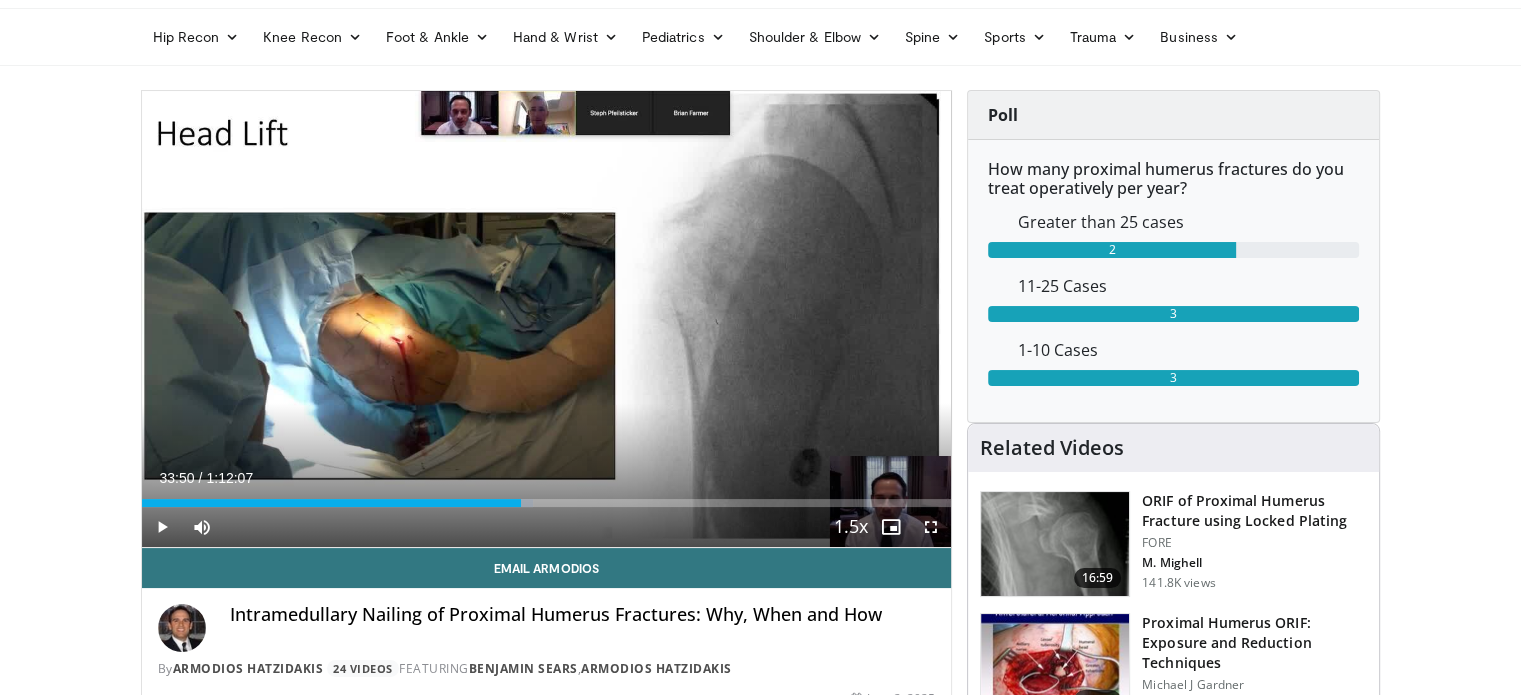 click on "Loaded :  48.34% 0:33:50 0:34:22" at bounding box center [547, 503] 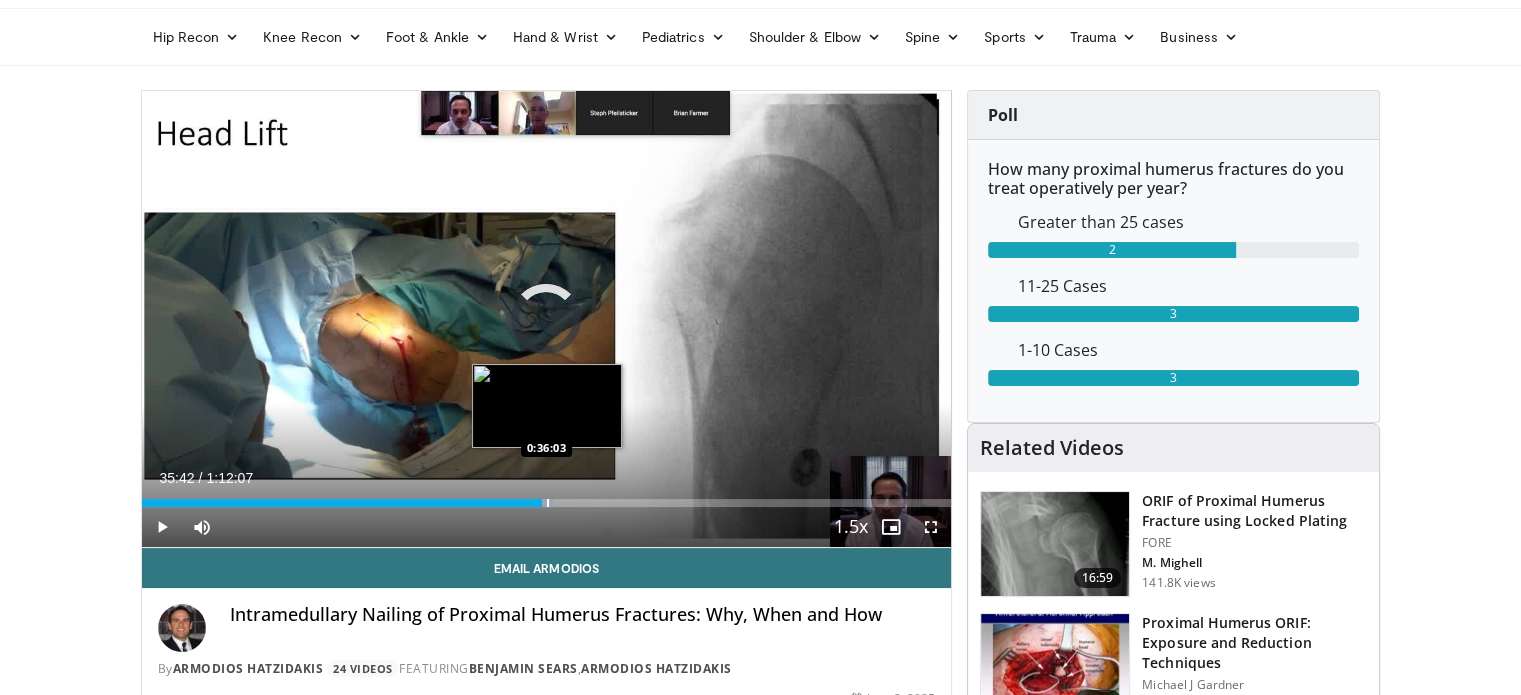 click at bounding box center [548, 503] 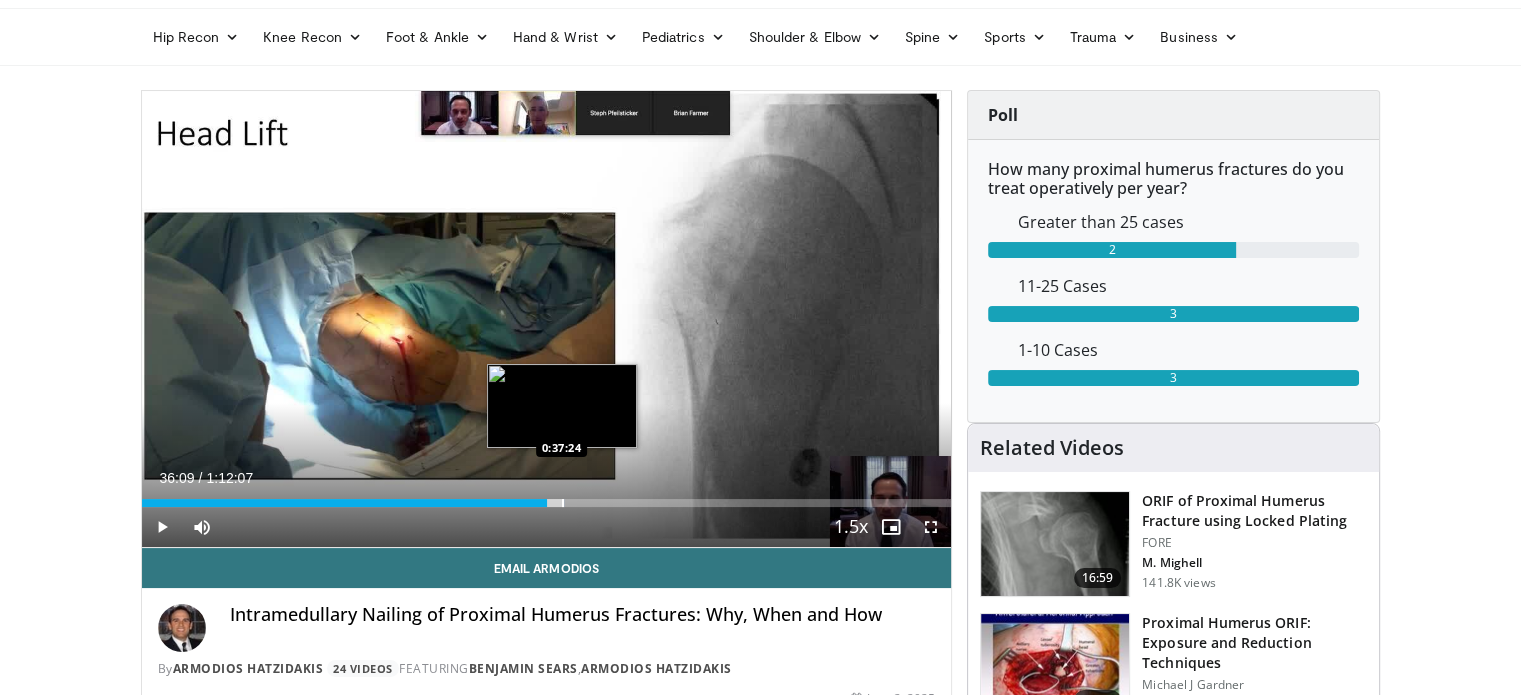 click on "Loaded :  52.27% 0:36:09 0:37:24" at bounding box center (547, 503) 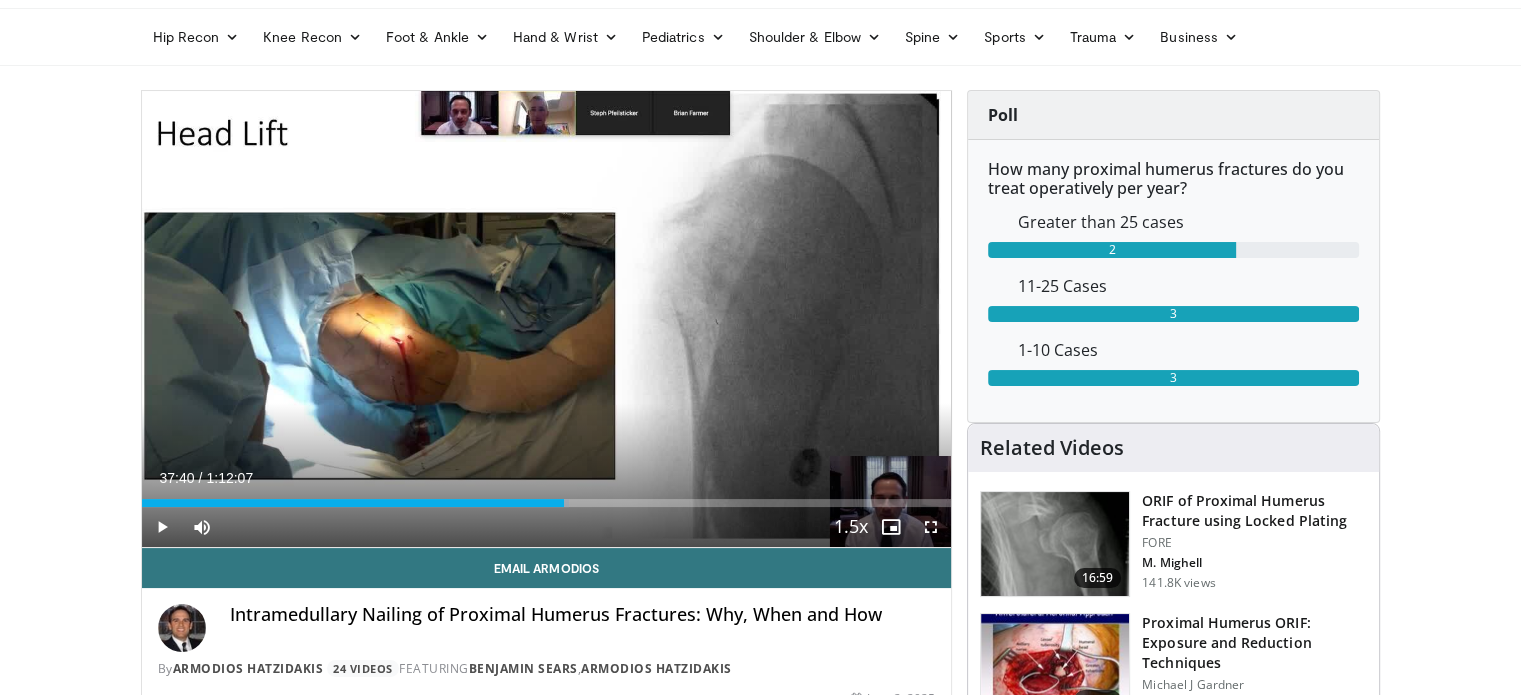 click on "Current Time  37:40 / Duration  1:12:07 Play Skip Backward Skip Forward Mute Loaded :  52.83% 0:37:40 0:38:44 Stream Type  LIVE Seek to live, currently behind live LIVE   1.5x Playback Rate 0.5x 0.75x 1x 1.25x 1.5x , selected 1.75x 2x Chapters Chapters Descriptions descriptions off , selected Captions captions settings , opens captions settings dialog captions off , selected Audio Track en (Main) , selected Fullscreen Enable picture-in-picture mode" at bounding box center [547, 527] 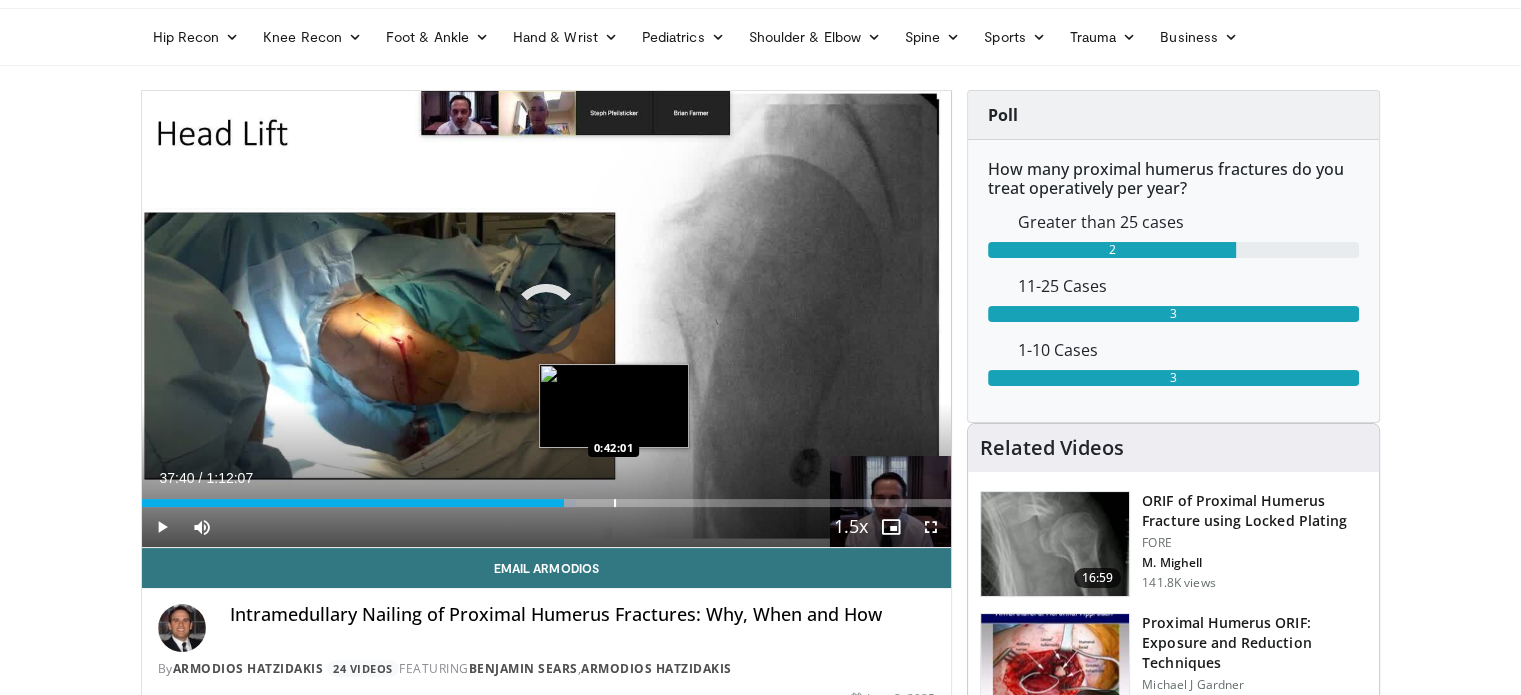 click at bounding box center [615, 503] 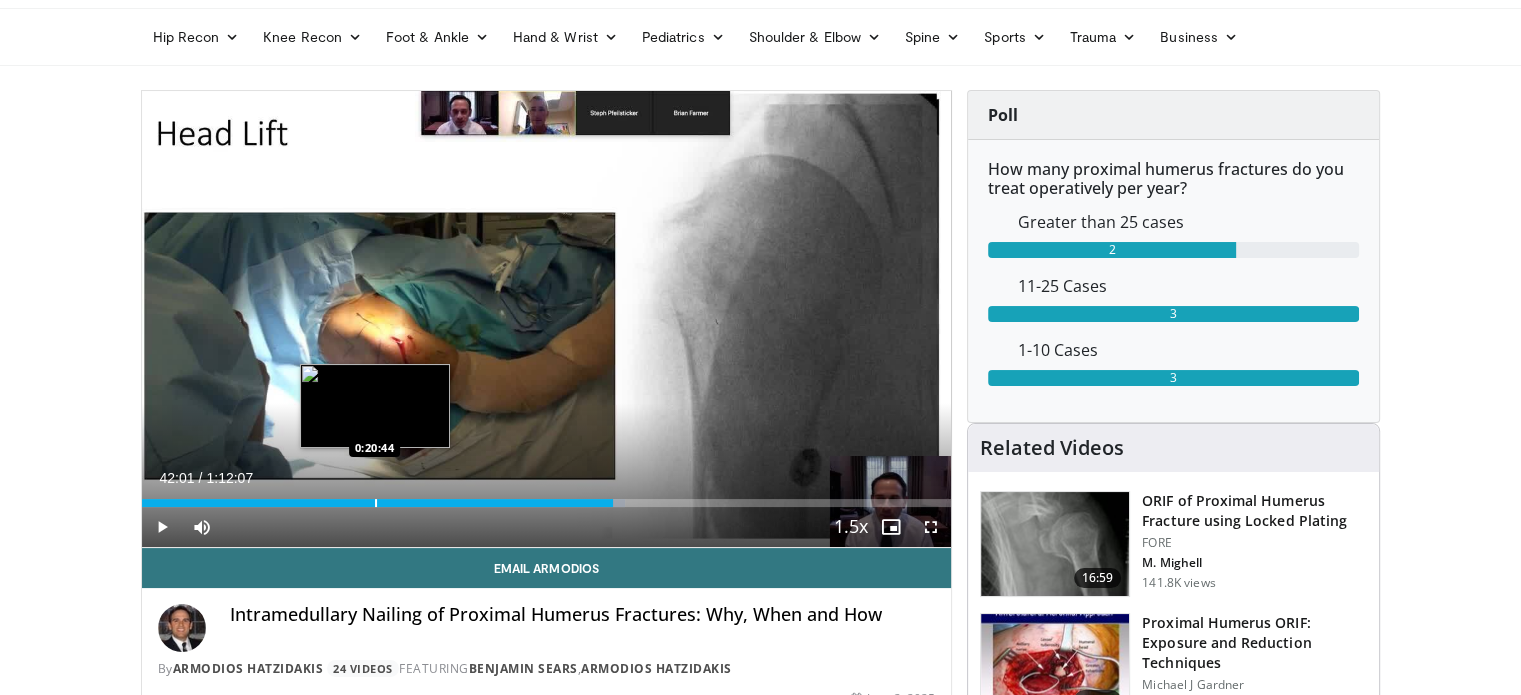 click on "Loaded :  59.67% 0:42:01 0:20:44" at bounding box center [547, 497] 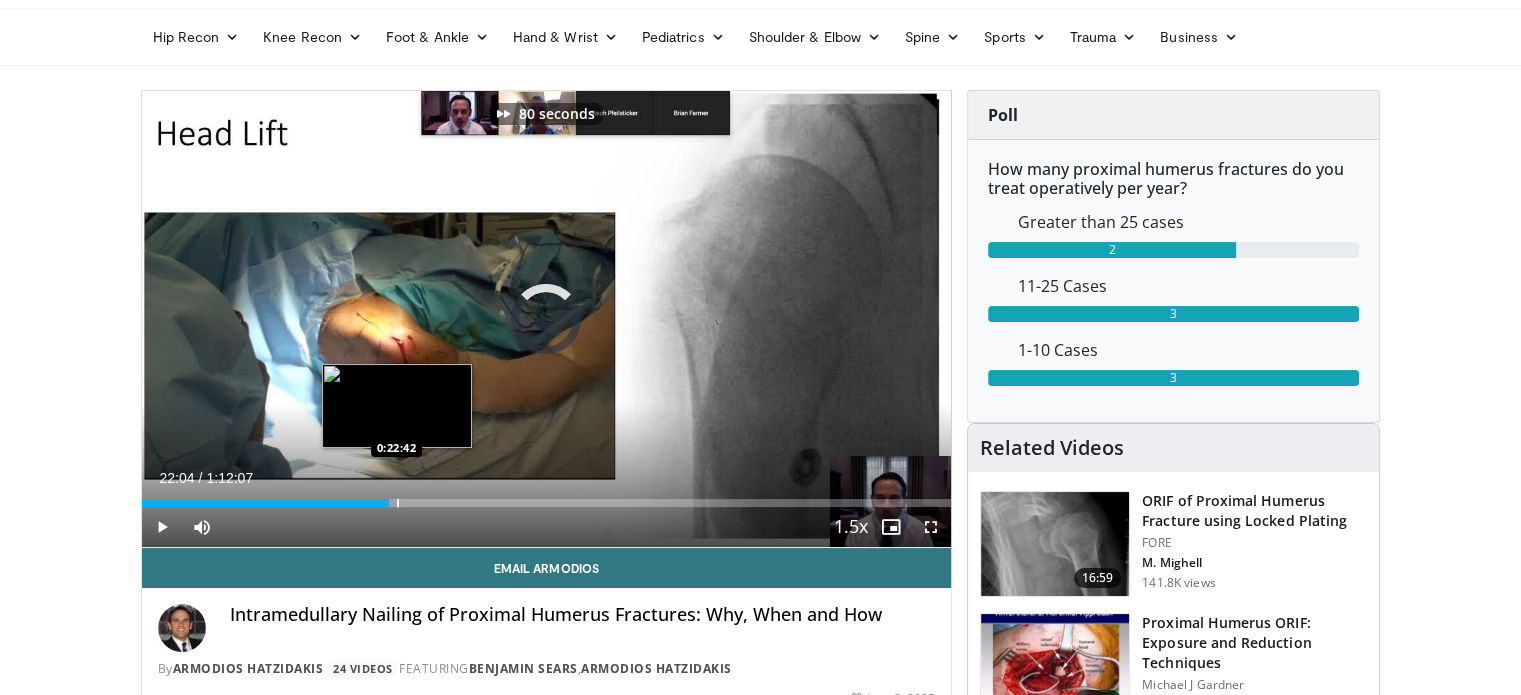 click at bounding box center [398, 503] 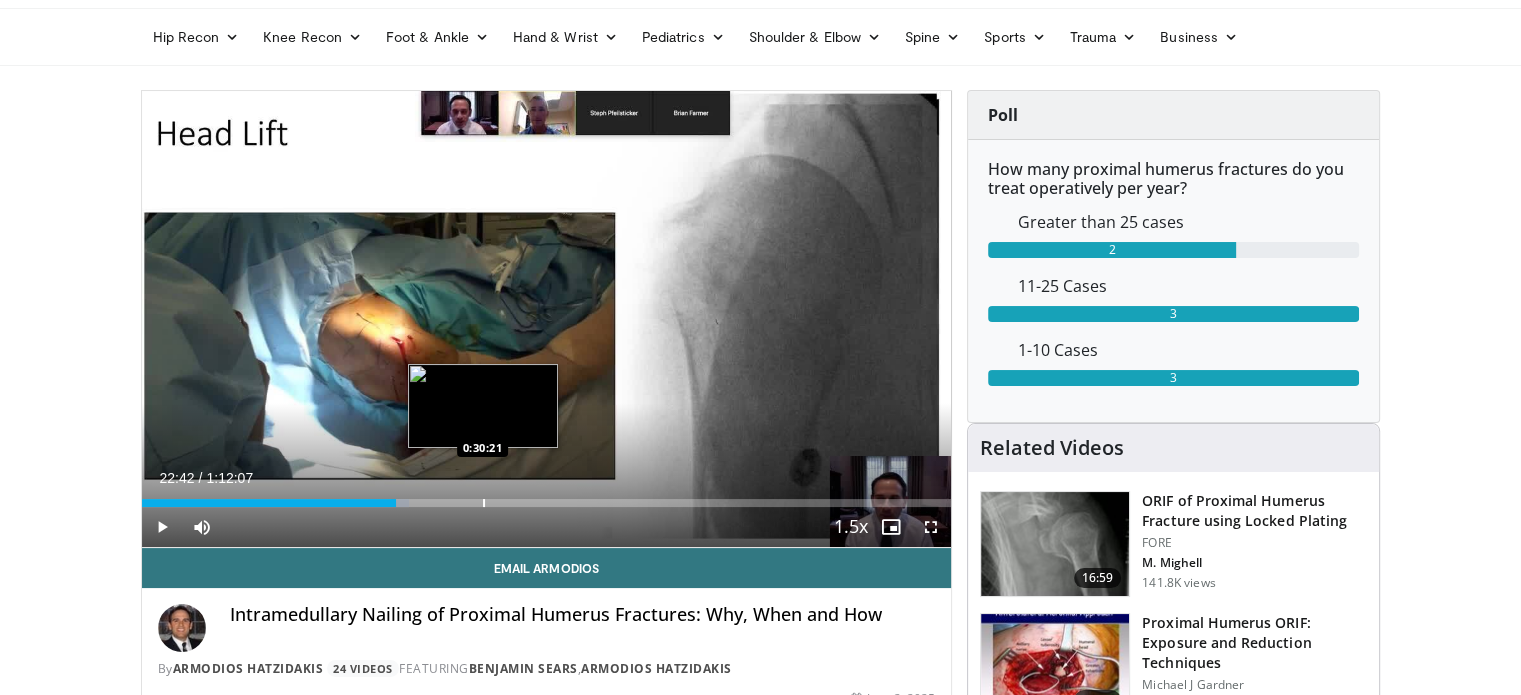 click at bounding box center (484, 503) 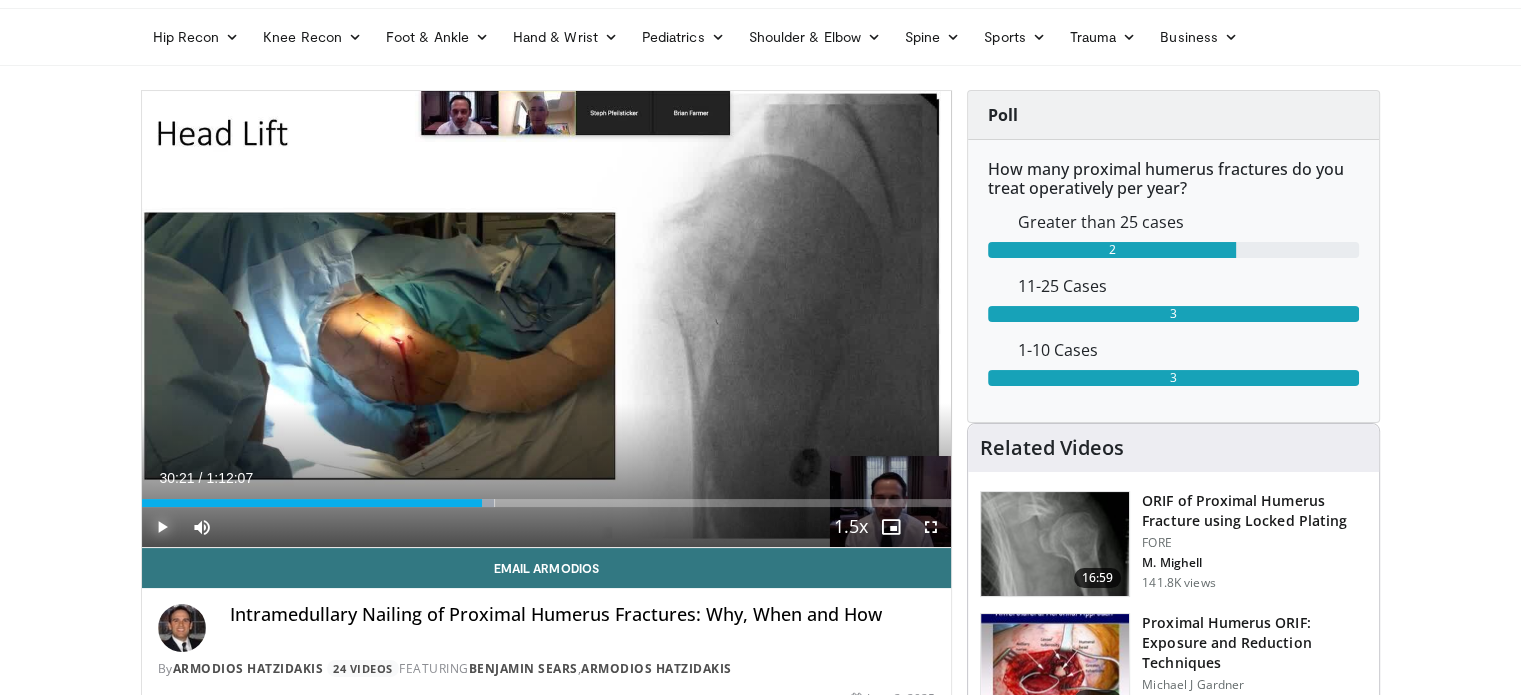 click at bounding box center [162, 527] 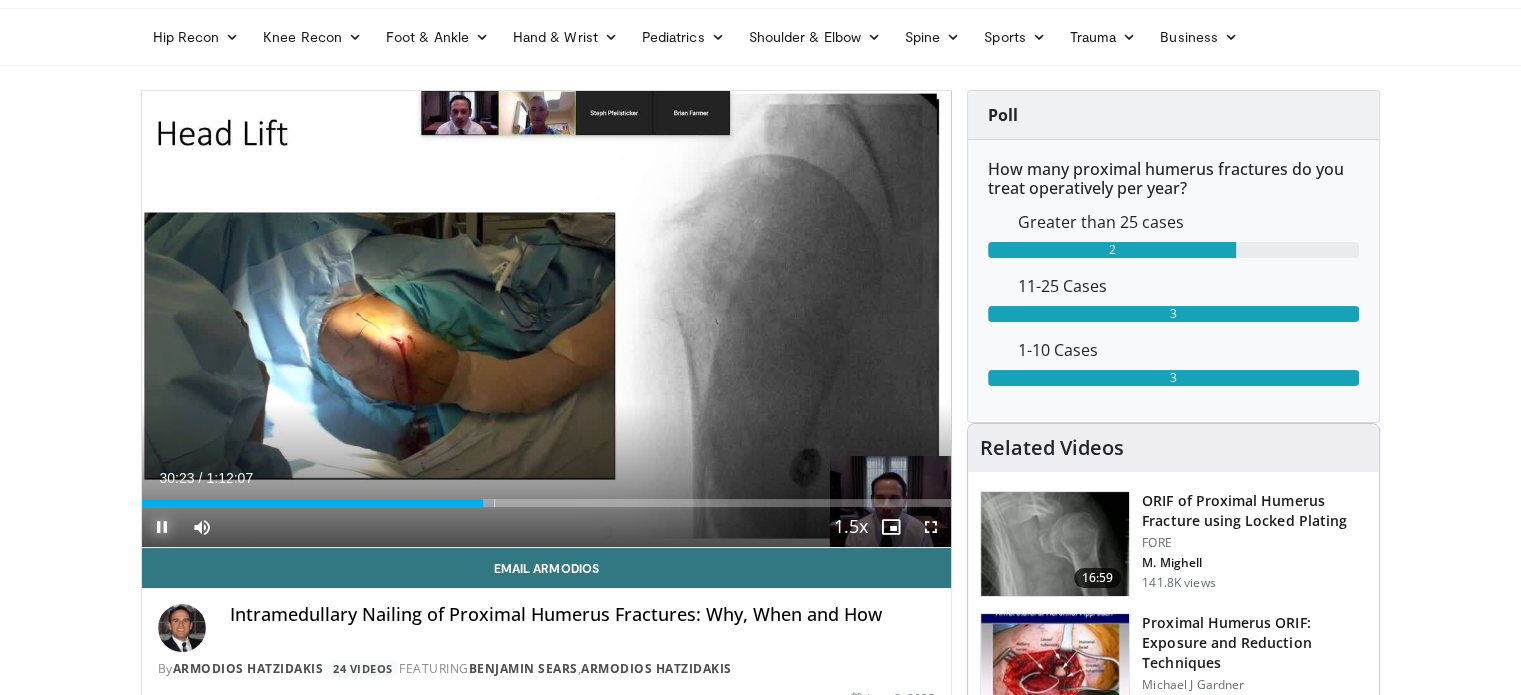 click at bounding box center (162, 527) 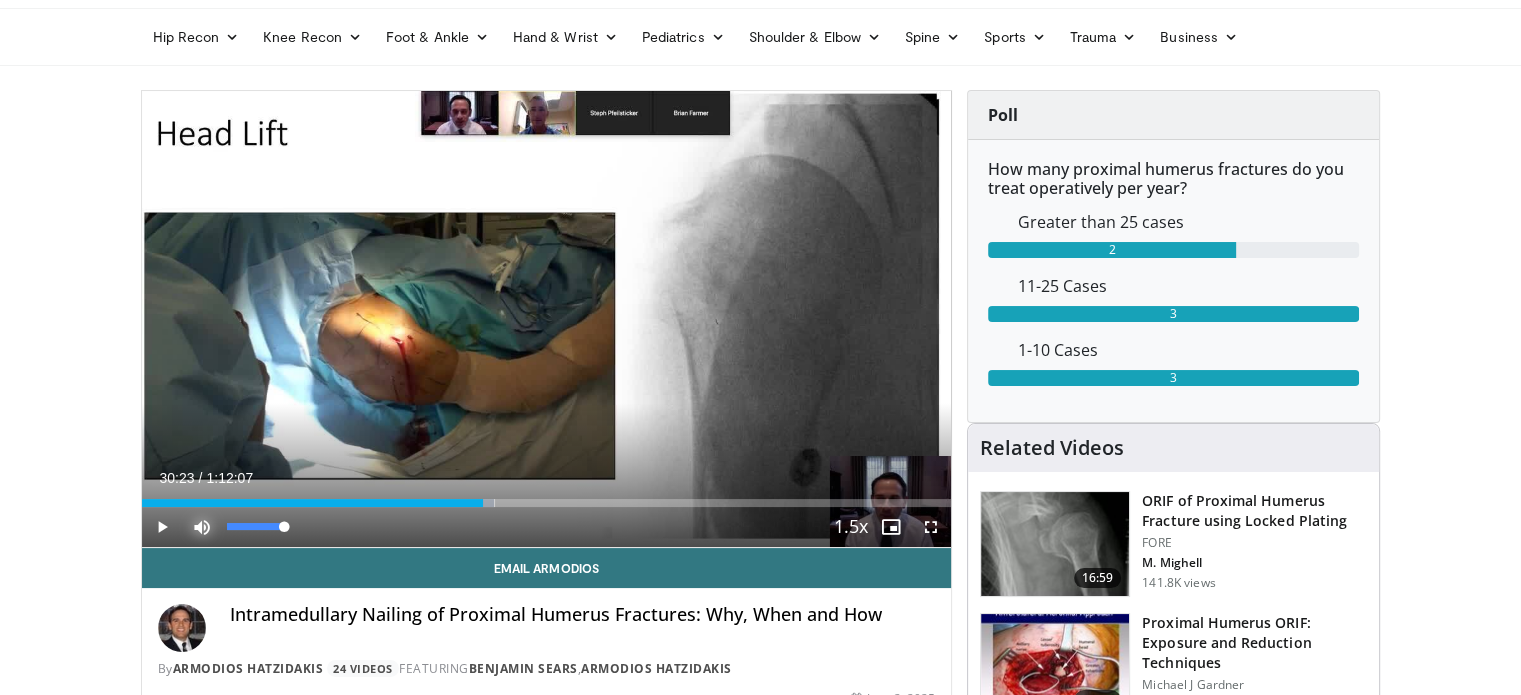 click at bounding box center [202, 527] 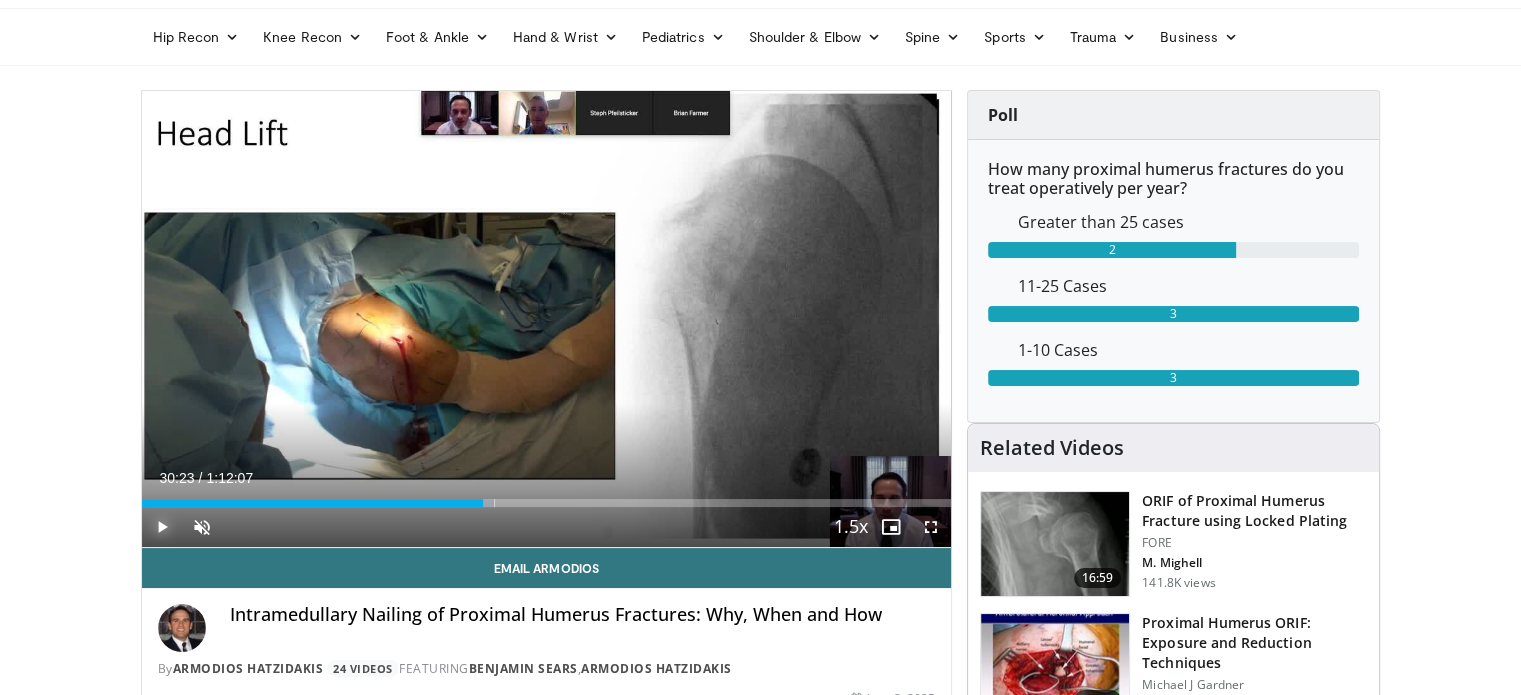 click at bounding box center (162, 527) 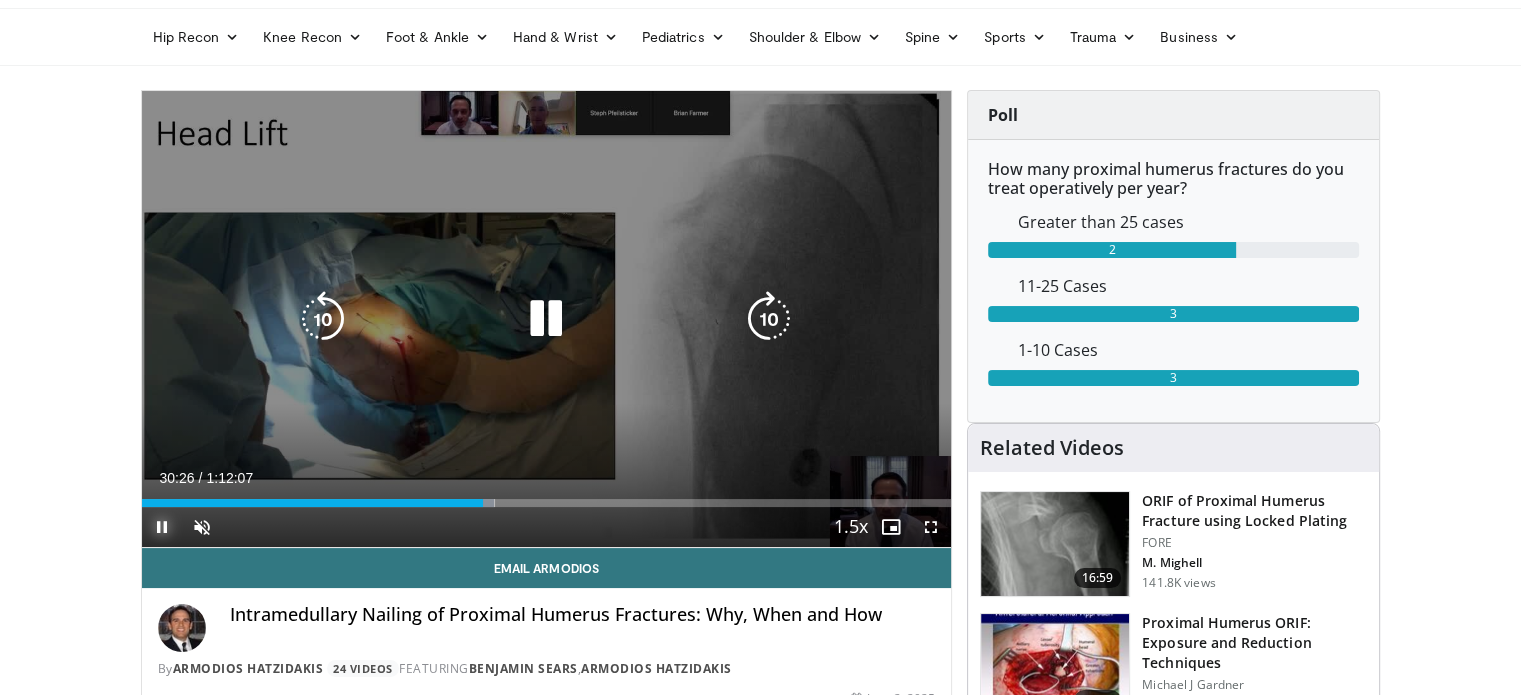 type 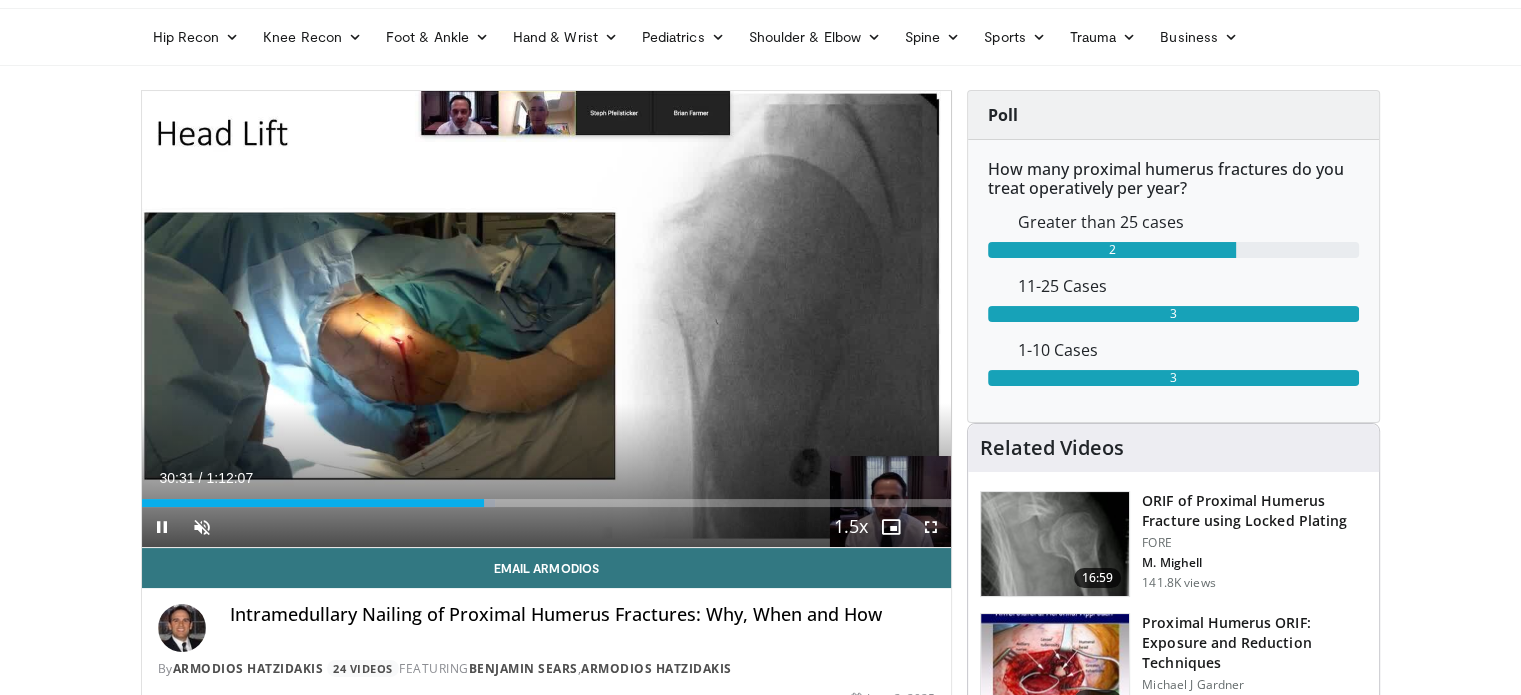 click at bounding box center (931, 527) 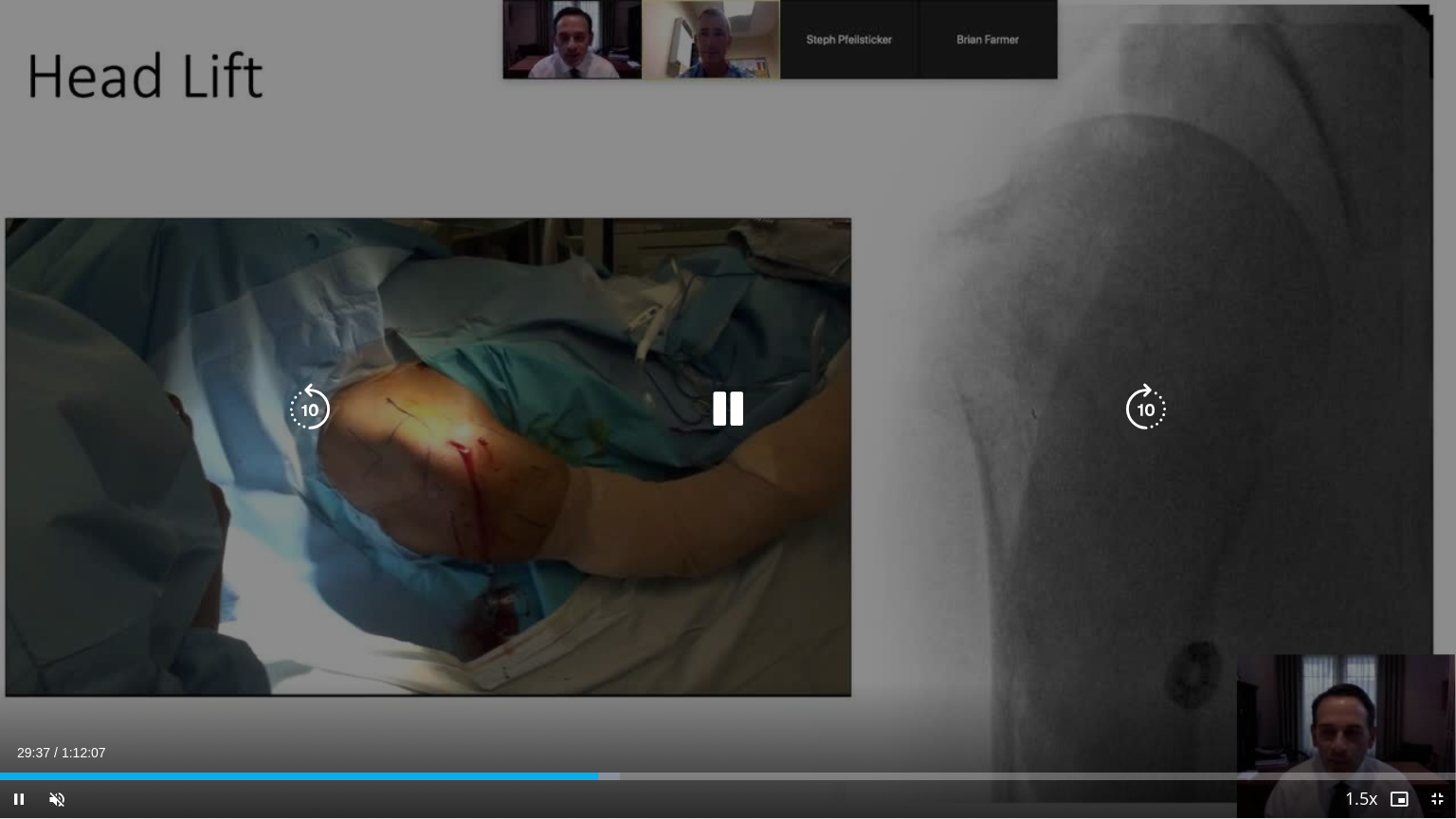click on "60 seconds
Tap to unmute" at bounding box center (728, 409) 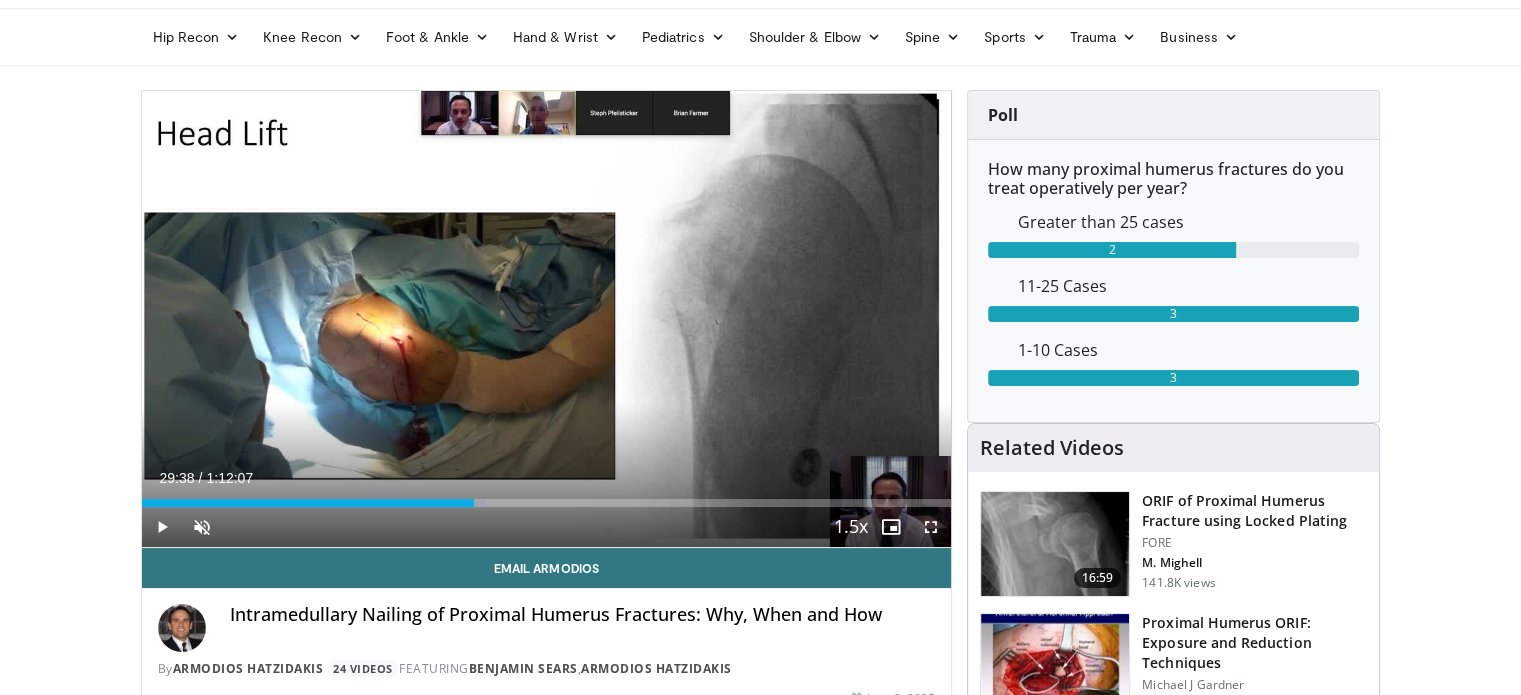 click at bounding box center [931, 527] 